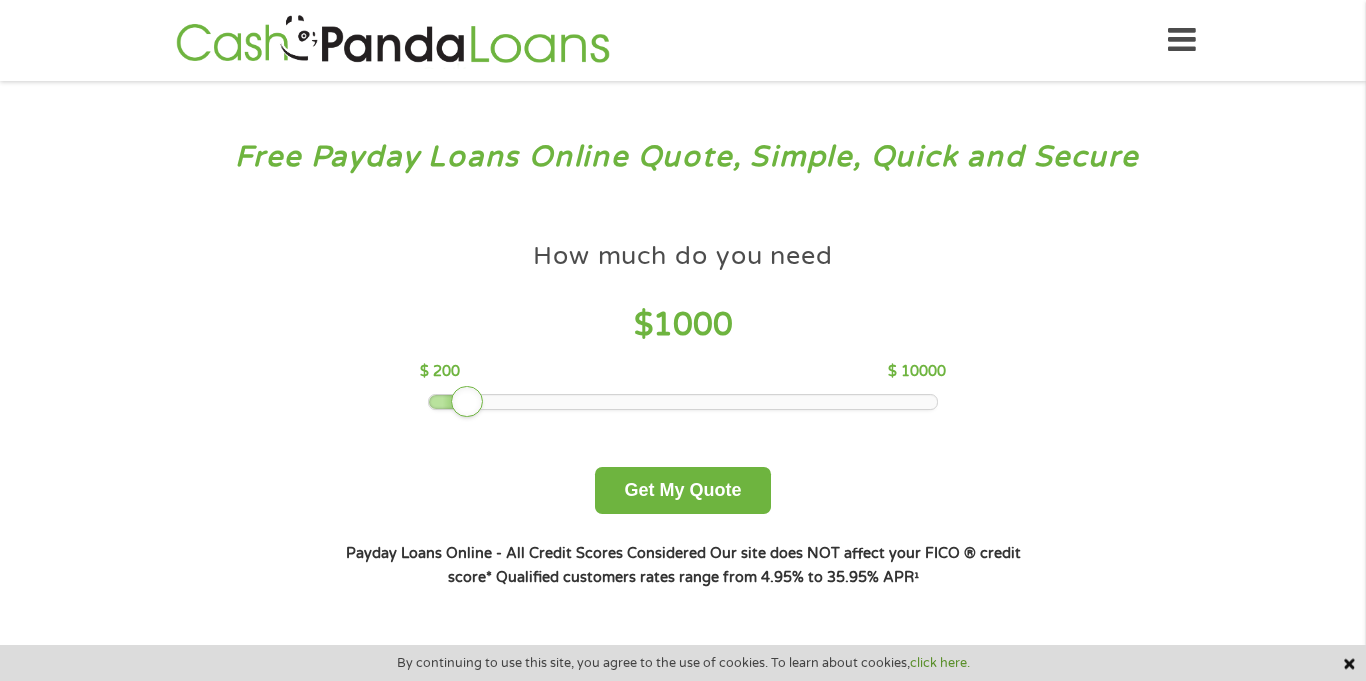 scroll, scrollTop: 0, scrollLeft: 0, axis: both 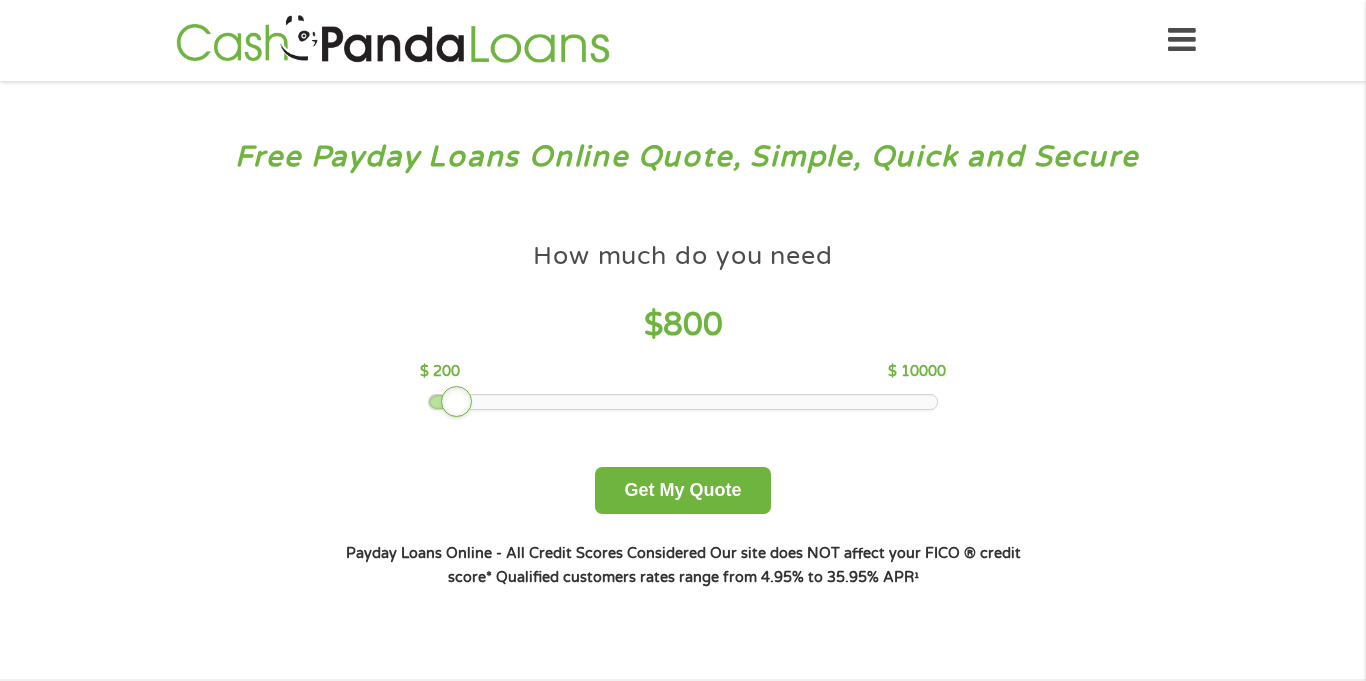 drag, startPoint x: 467, startPoint y: 401, endPoint x: 456, endPoint y: 418, distance: 20.248457 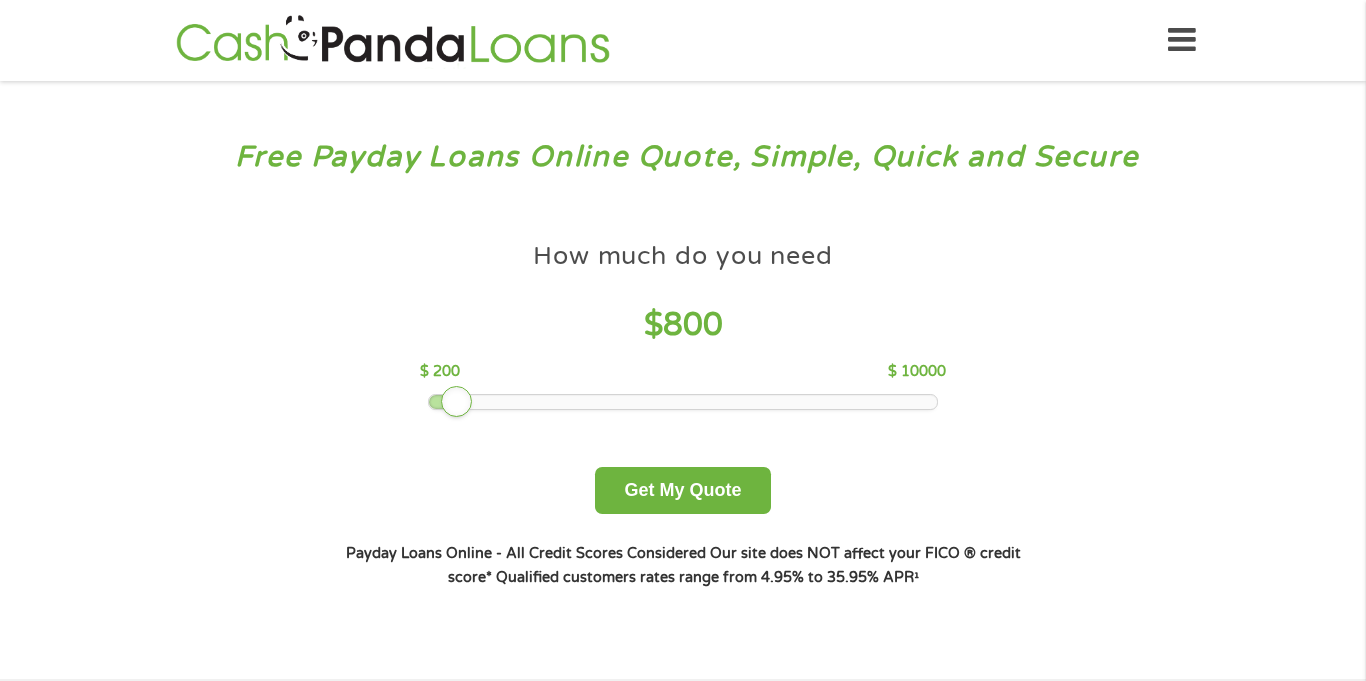 click on "How much do you need $  800 $ 200 $ 10000   Get My Quote" at bounding box center (683, 373) 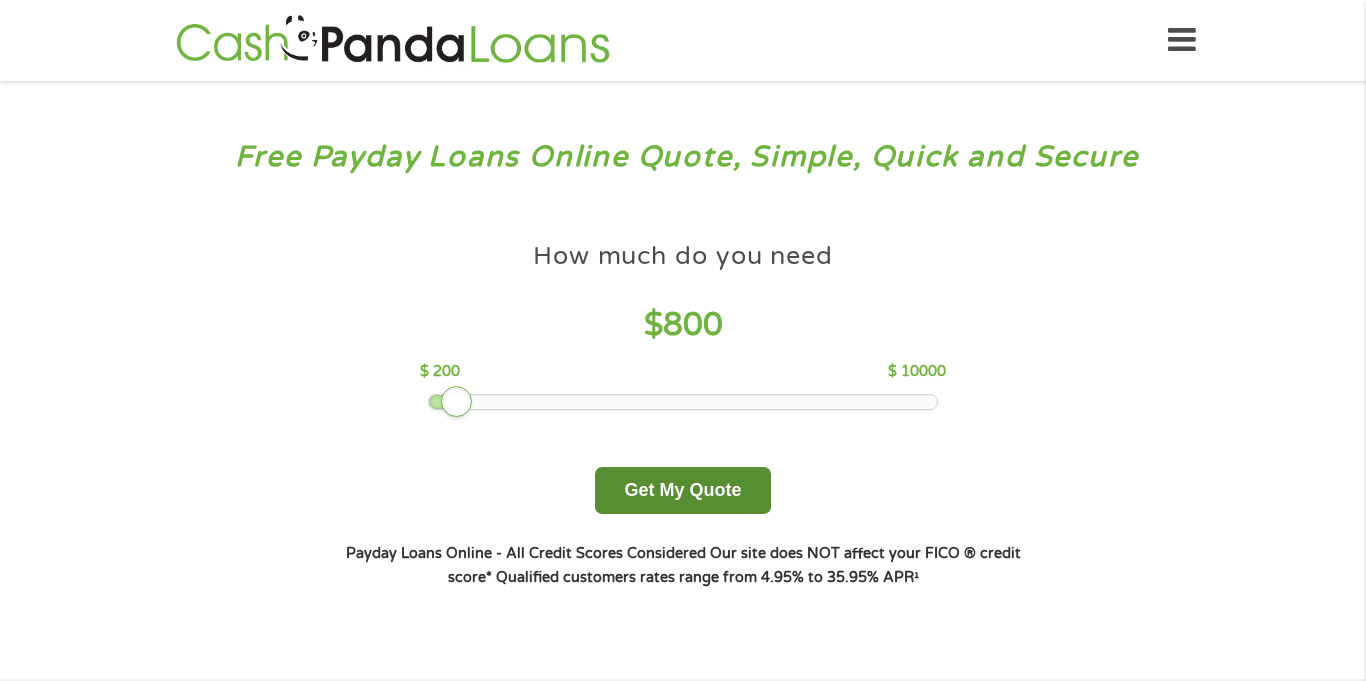 click on "Get My Quote" at bounding box center (682, 490) 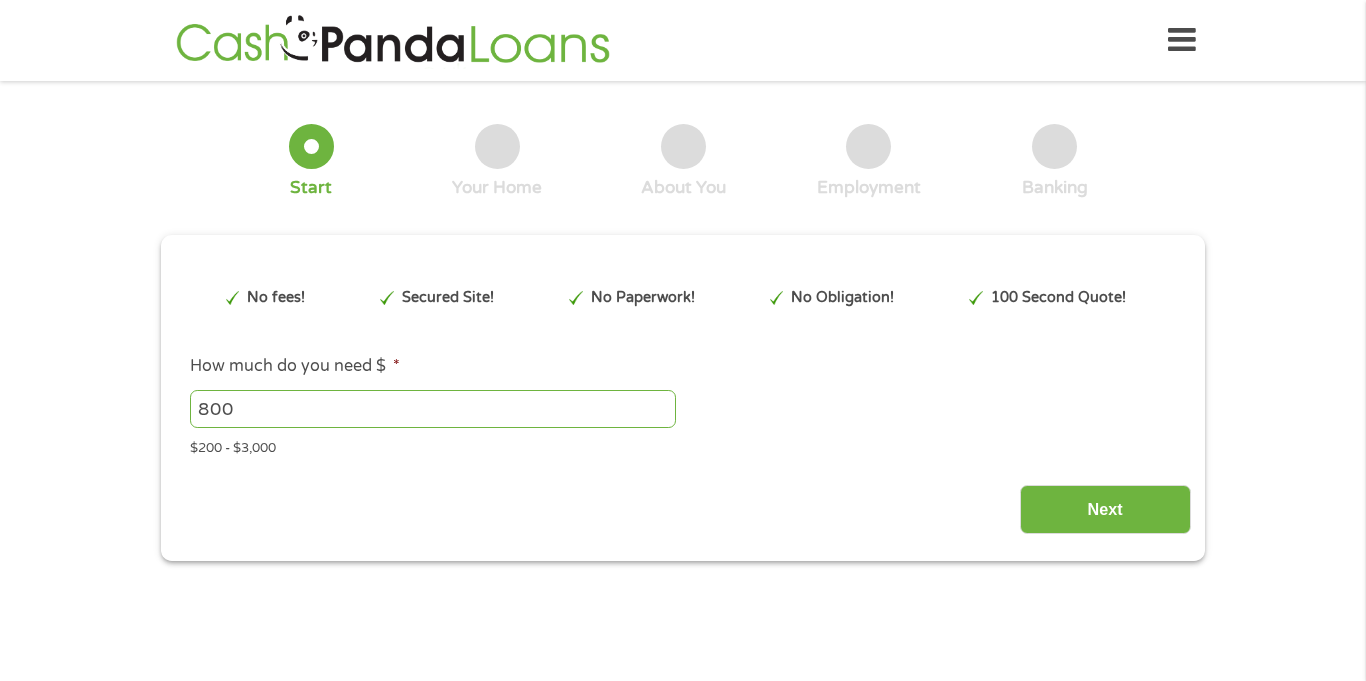 scroll, scrollTop: 0, scrollLeft: 0, axis: both 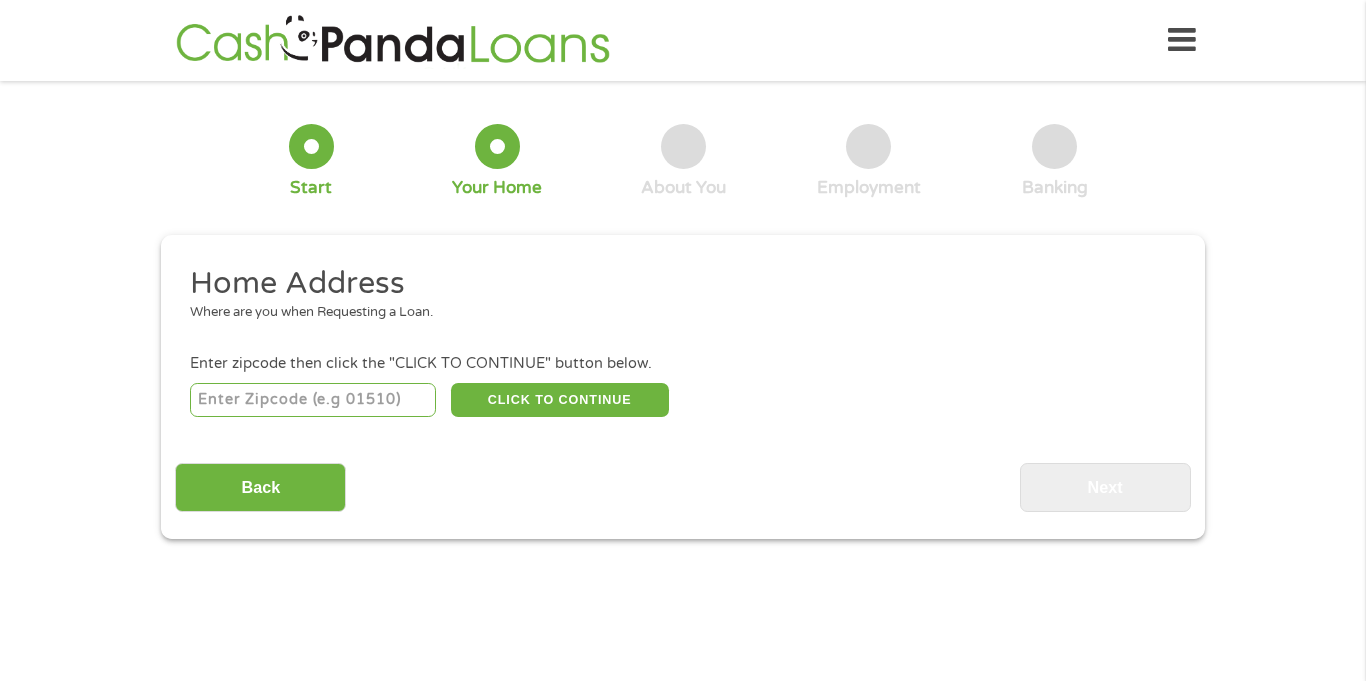 click at bounding box center [313, 400] 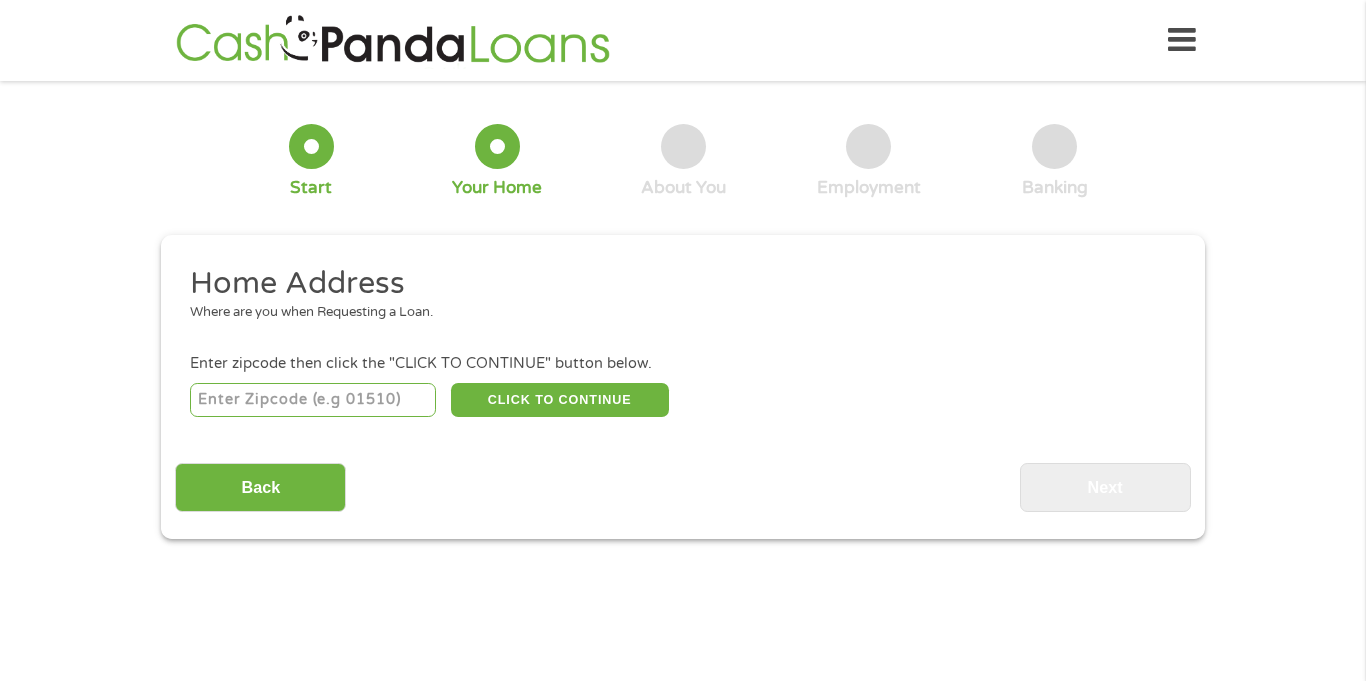 type on "[POSTAL_CODE]" 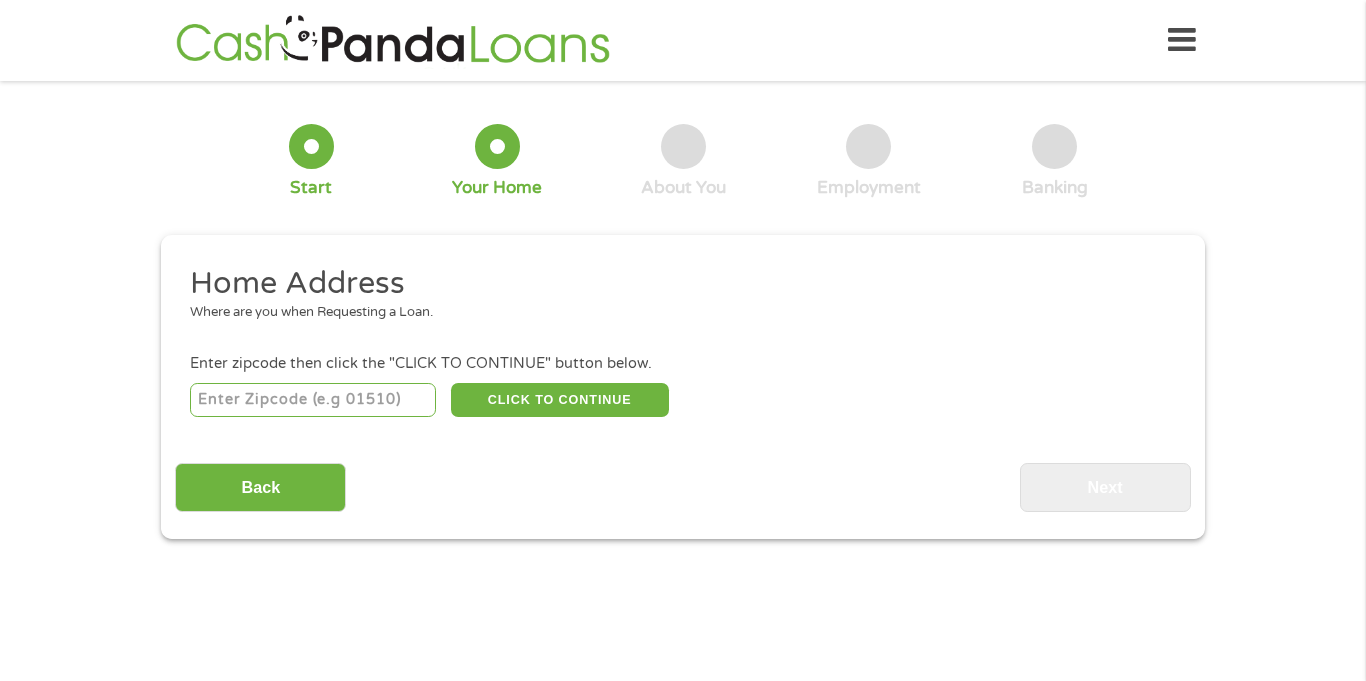 select on "Arizona" 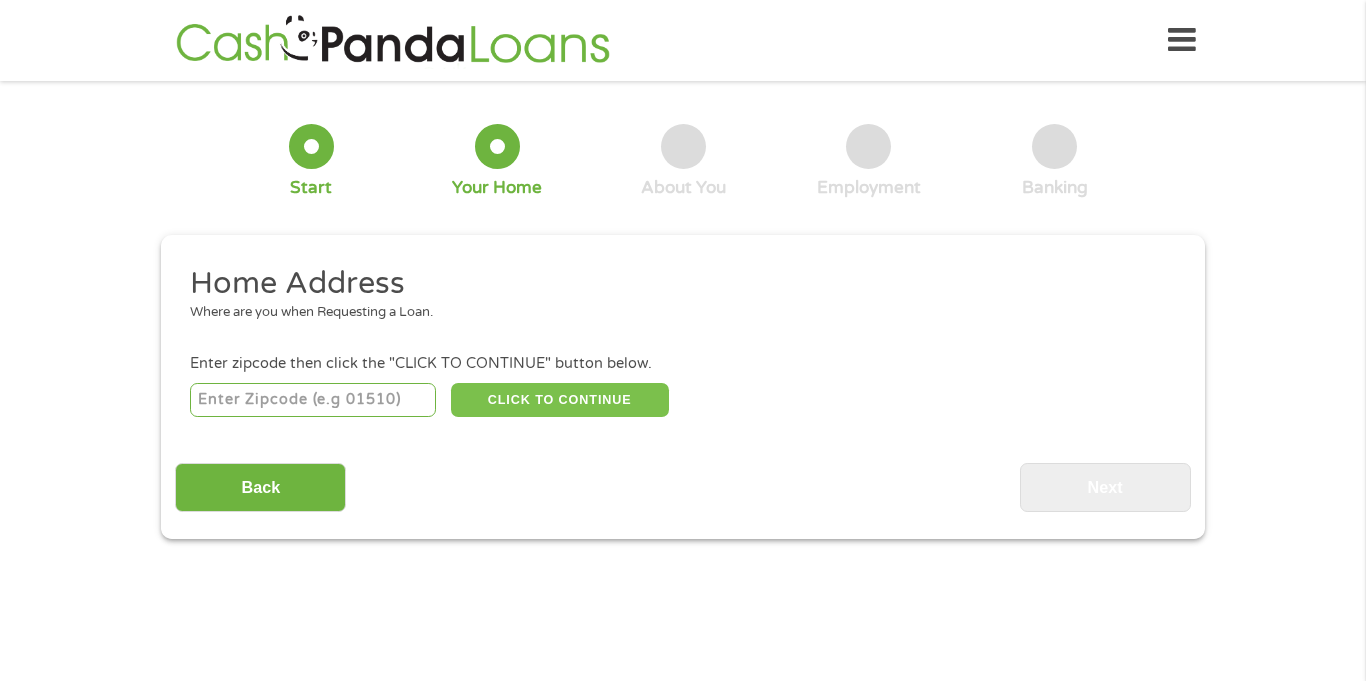 click on "CLICK TO CONTINUE" at bounding box center (560, 400) 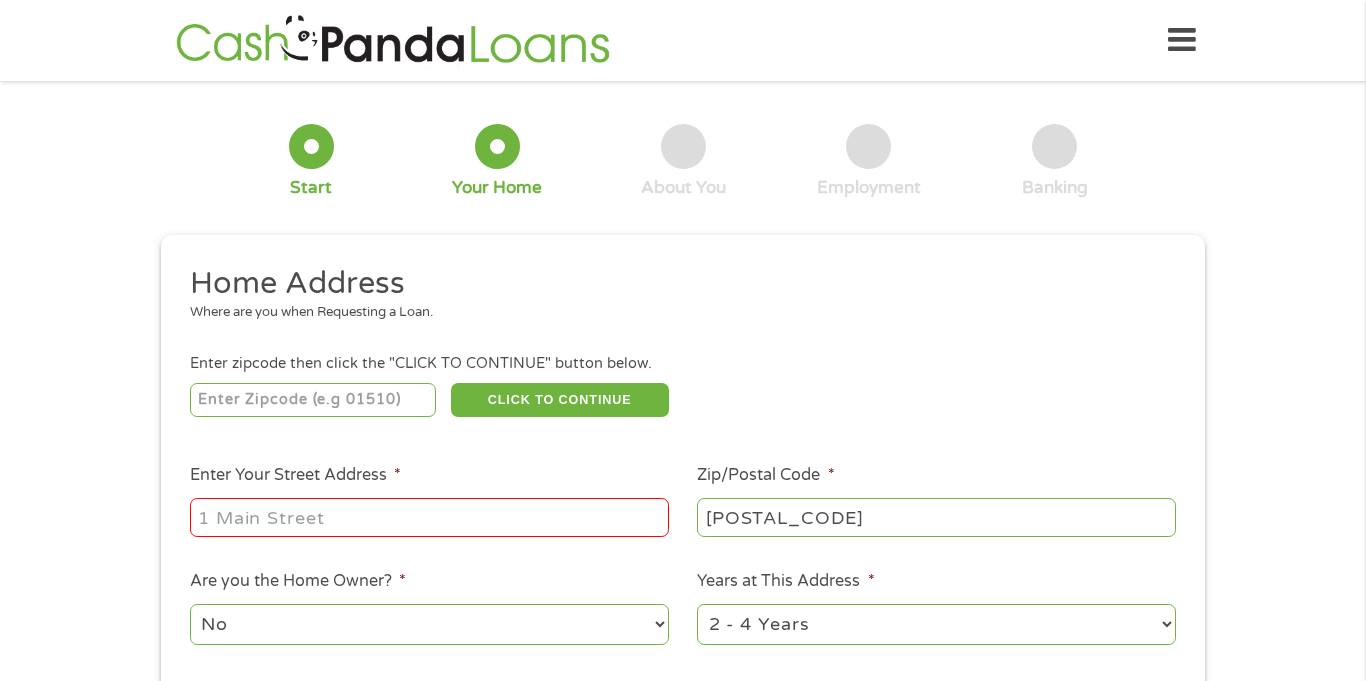 click on "Enter Your Street Address *" at bounding box center [429, 517] 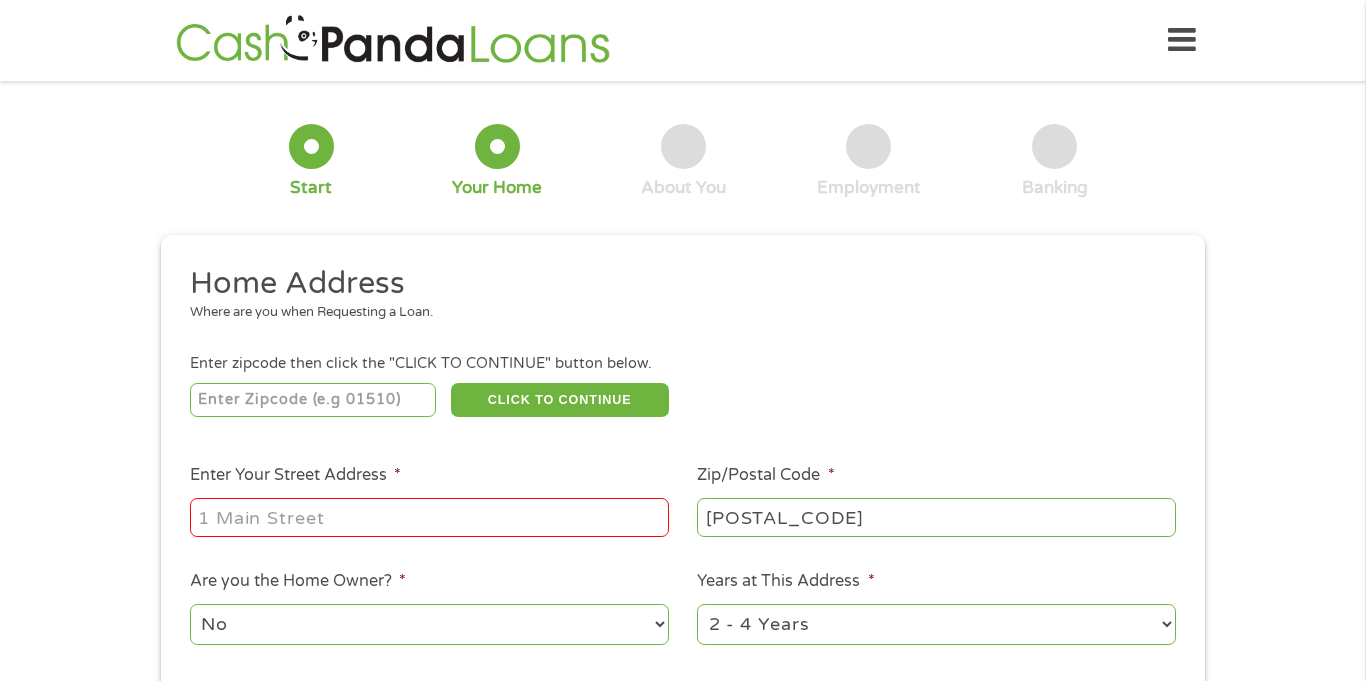 type on "[NUMBER] [STREET] [STREET_NAME]" 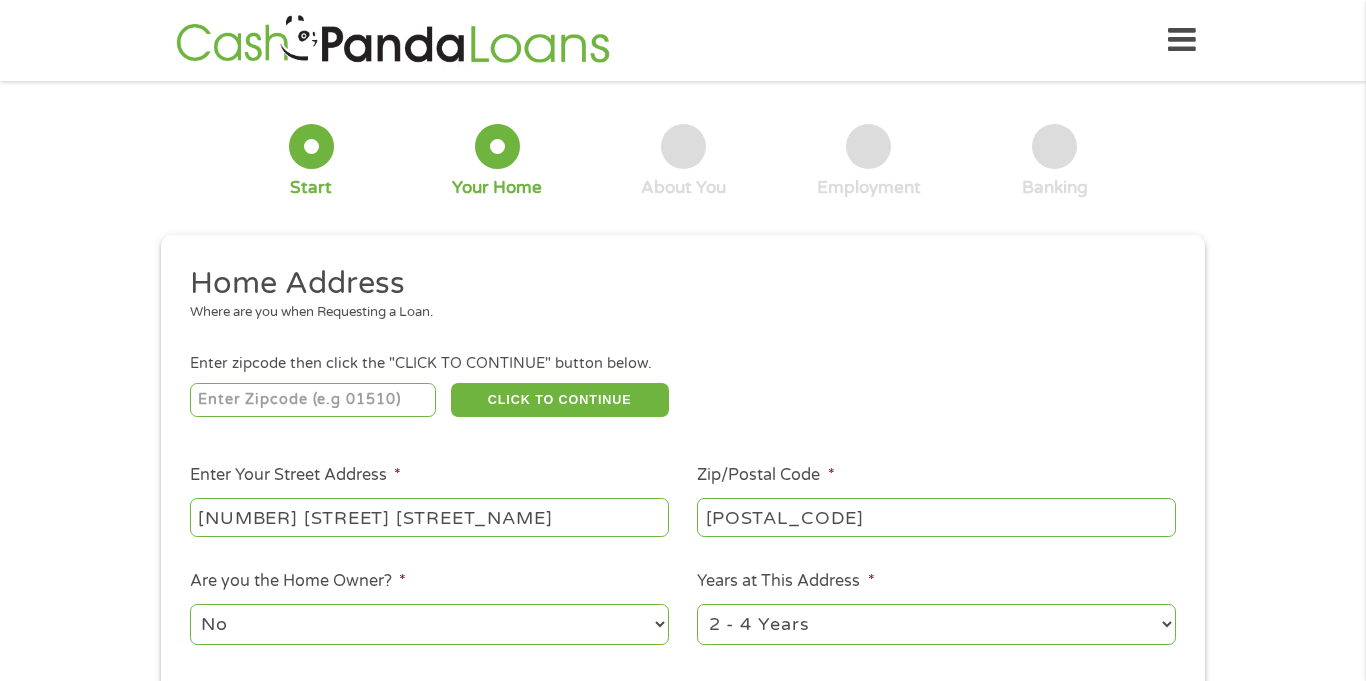 click on "1 Year or less 1 - 2 Years 2 - 4 Years Over 4 Years" at bounding box center (936, 624) 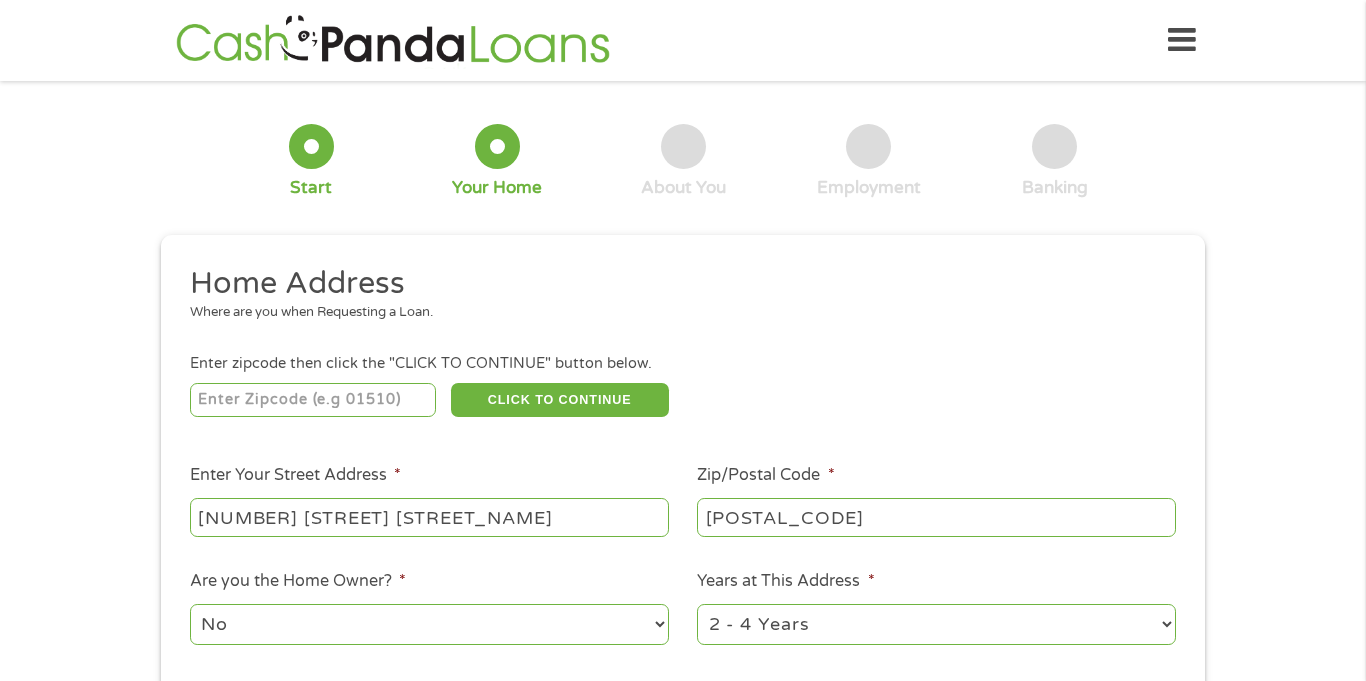 select on "60months" 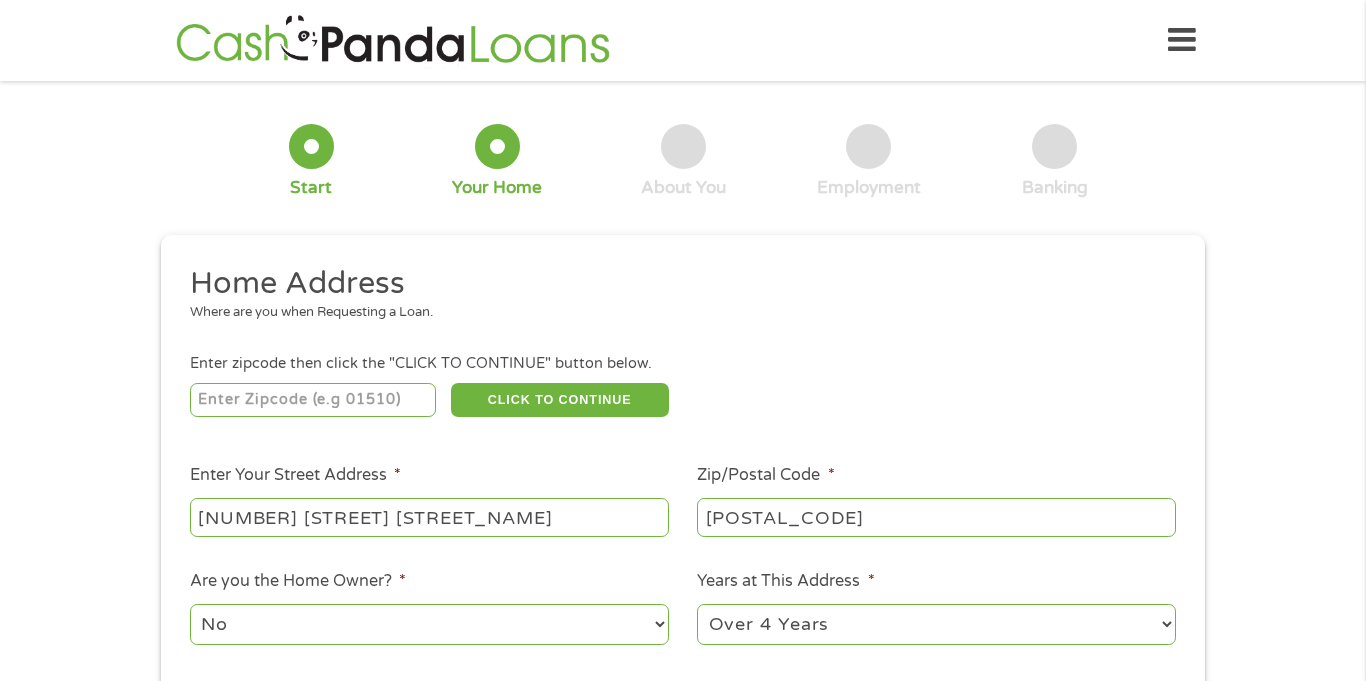 click on "1 Year or less 1 - 2 Years 2 - 4 Years Over 4 Years" at bounding box center [936, 624] 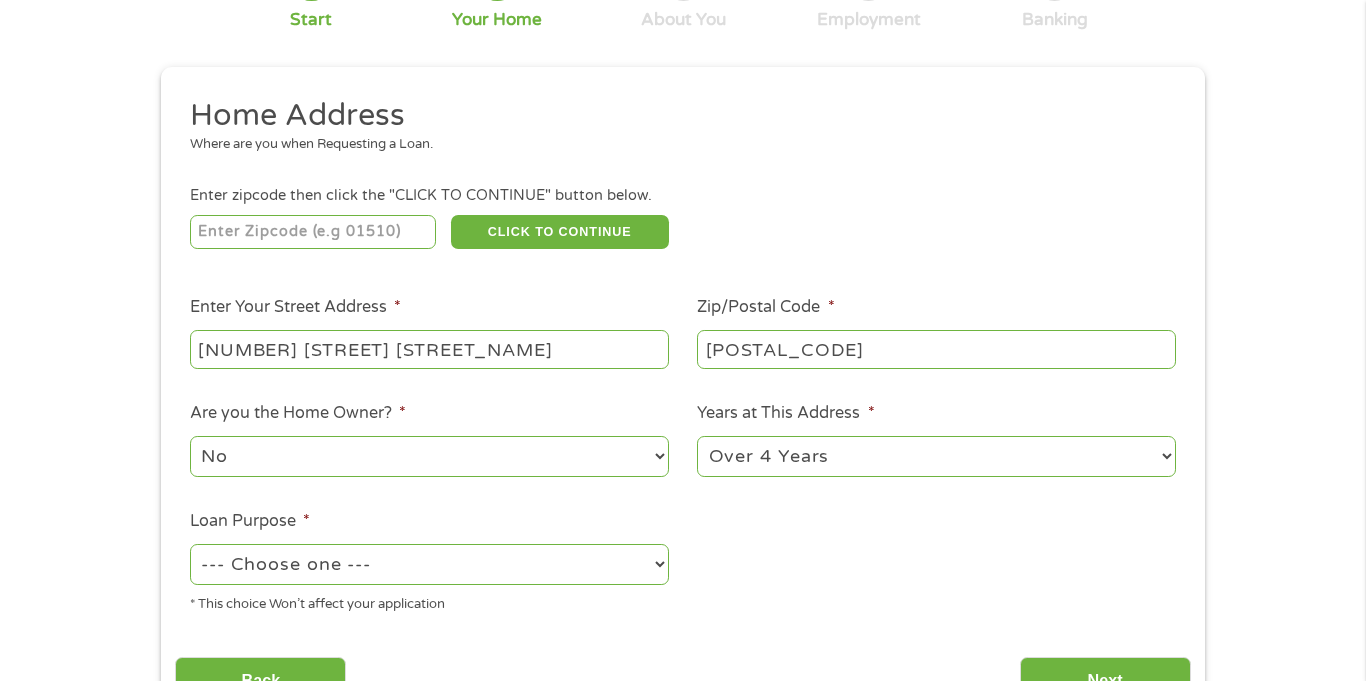 scroll, scrollTop: 215, scrollLeft: 0, axis: vertical 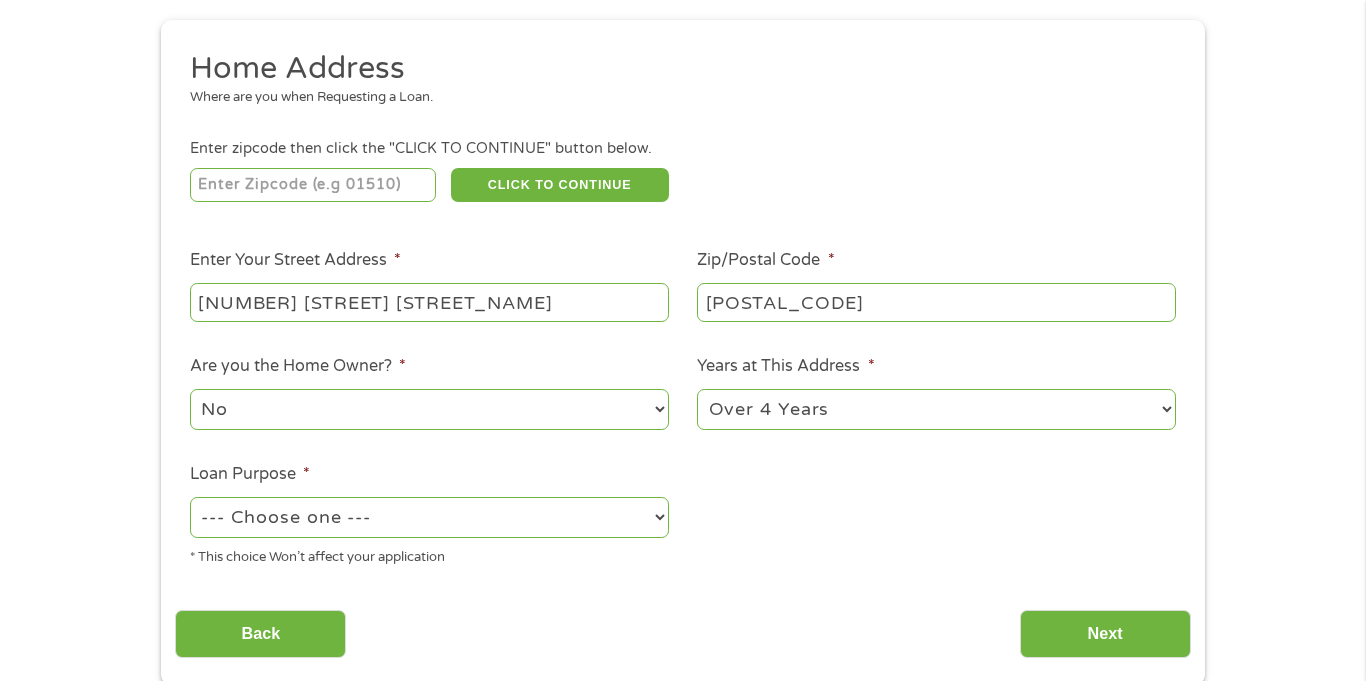 click on "--- Choose one --- Pay Bills Debt Consolidation Home Improvement Major Purchase Car Loan Short Term Cash Medical Expenses Other" at bounding box center [429, 517] 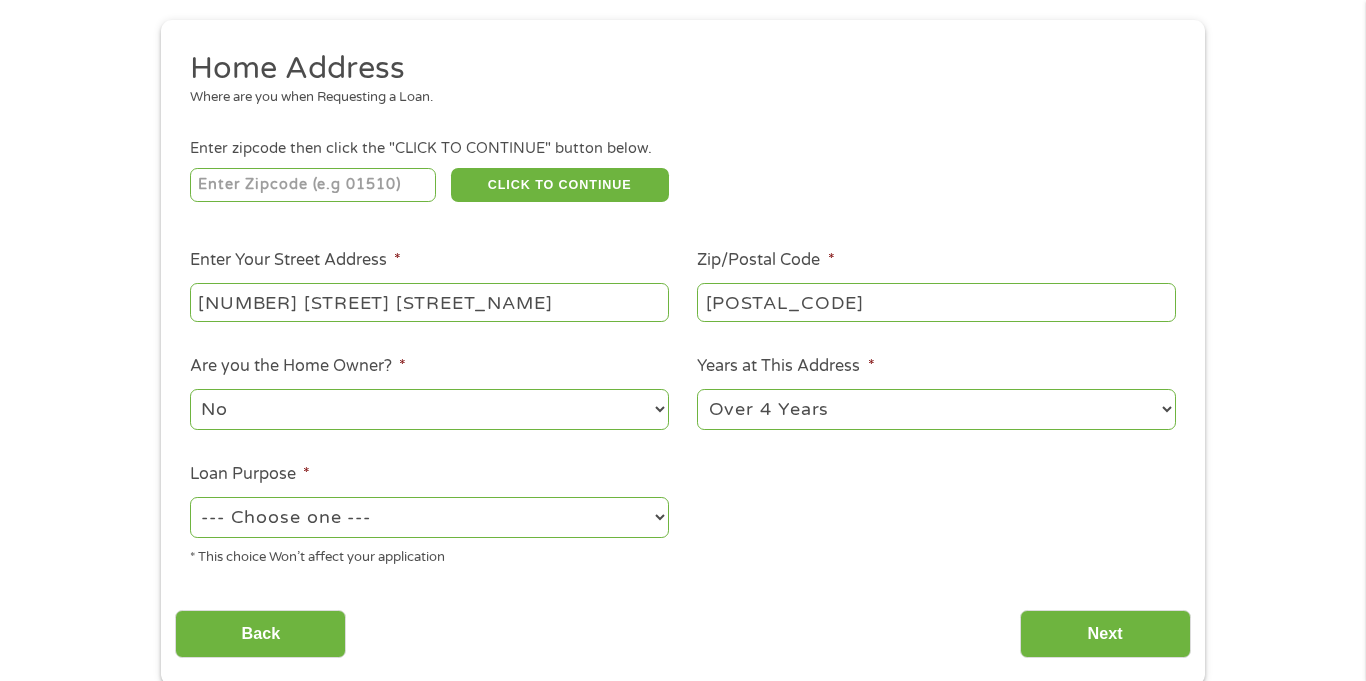 select on "other" 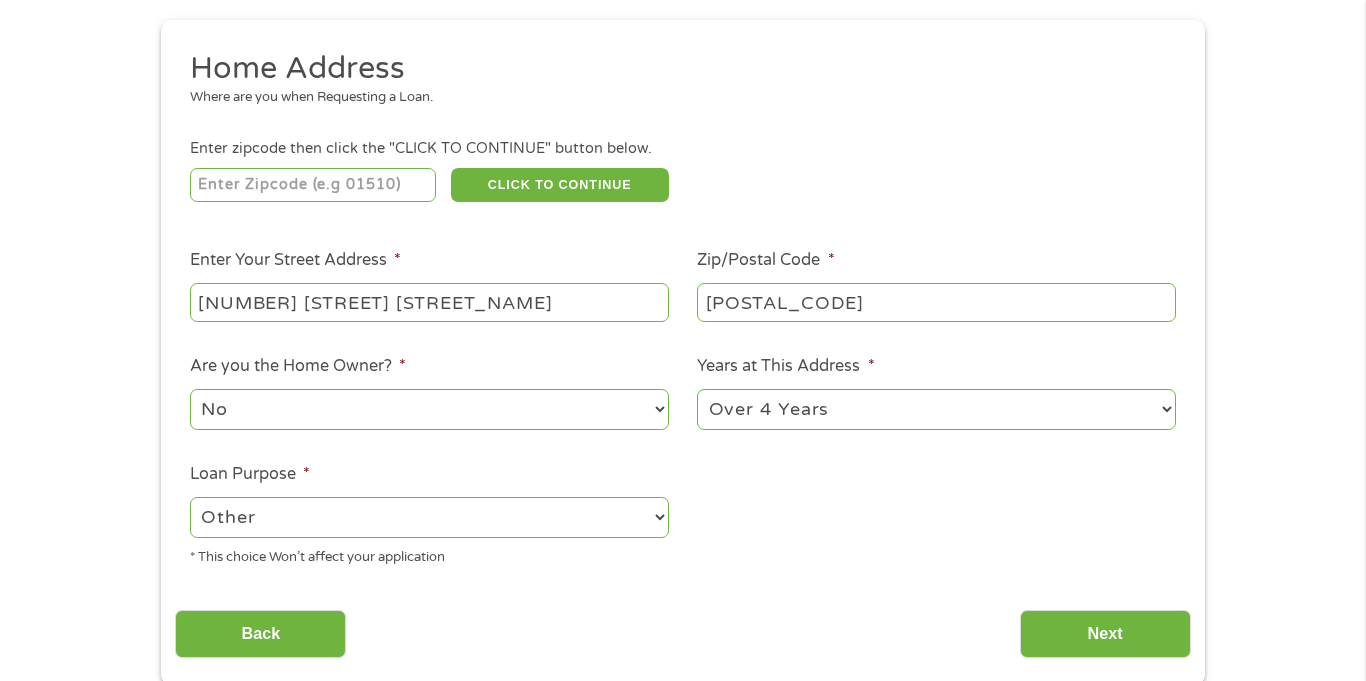 click on "--- Choose one --- Pay Bills Debt Consolidation Home Improvement Major Purchase Car Loan Short Term Cash Medical Expenses Other" at bounding box center (429, 517) 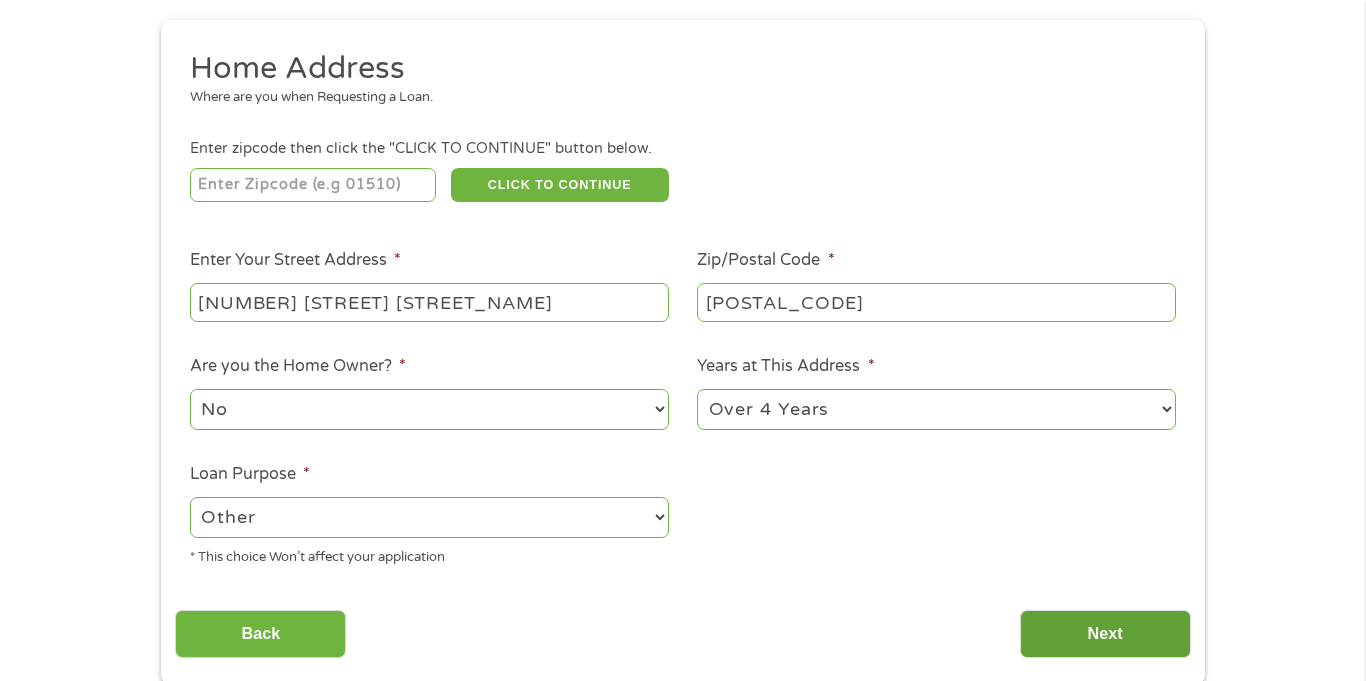 click on "Next" at bounding box center (1105, 634) 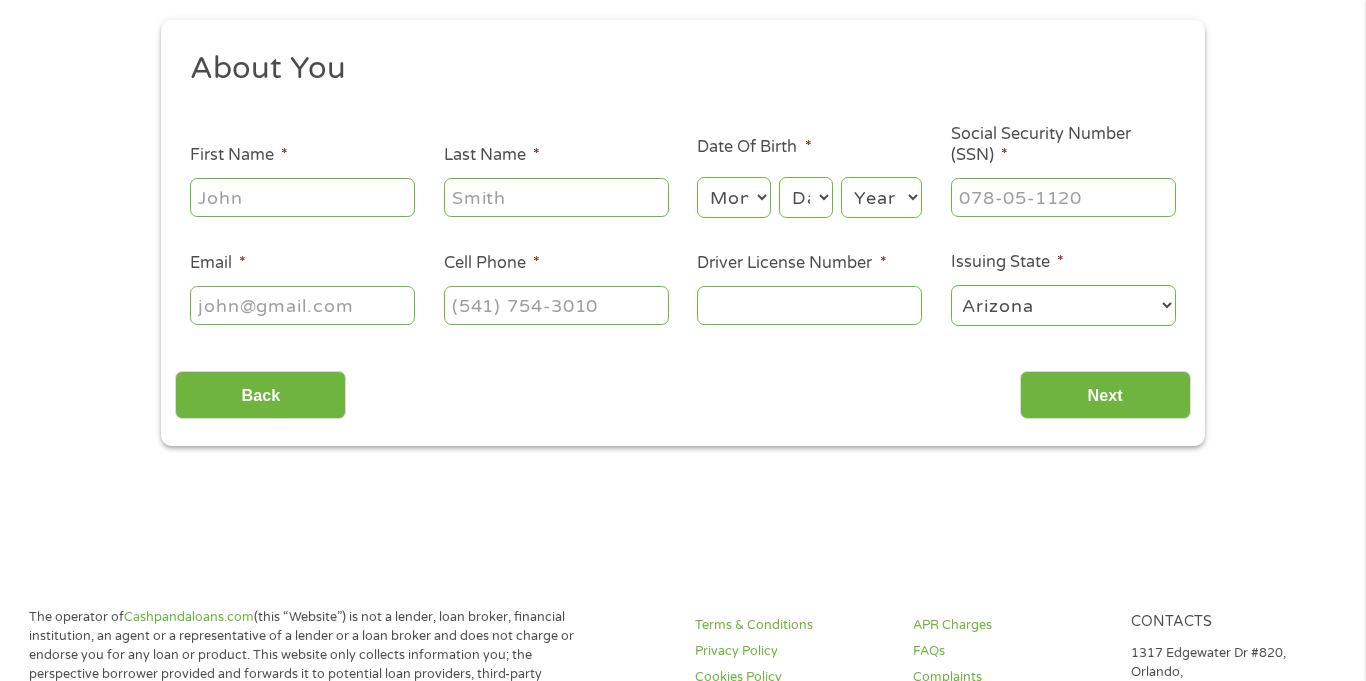 scroll, scrollTop: 0, scrollLeft: 0, axis: both 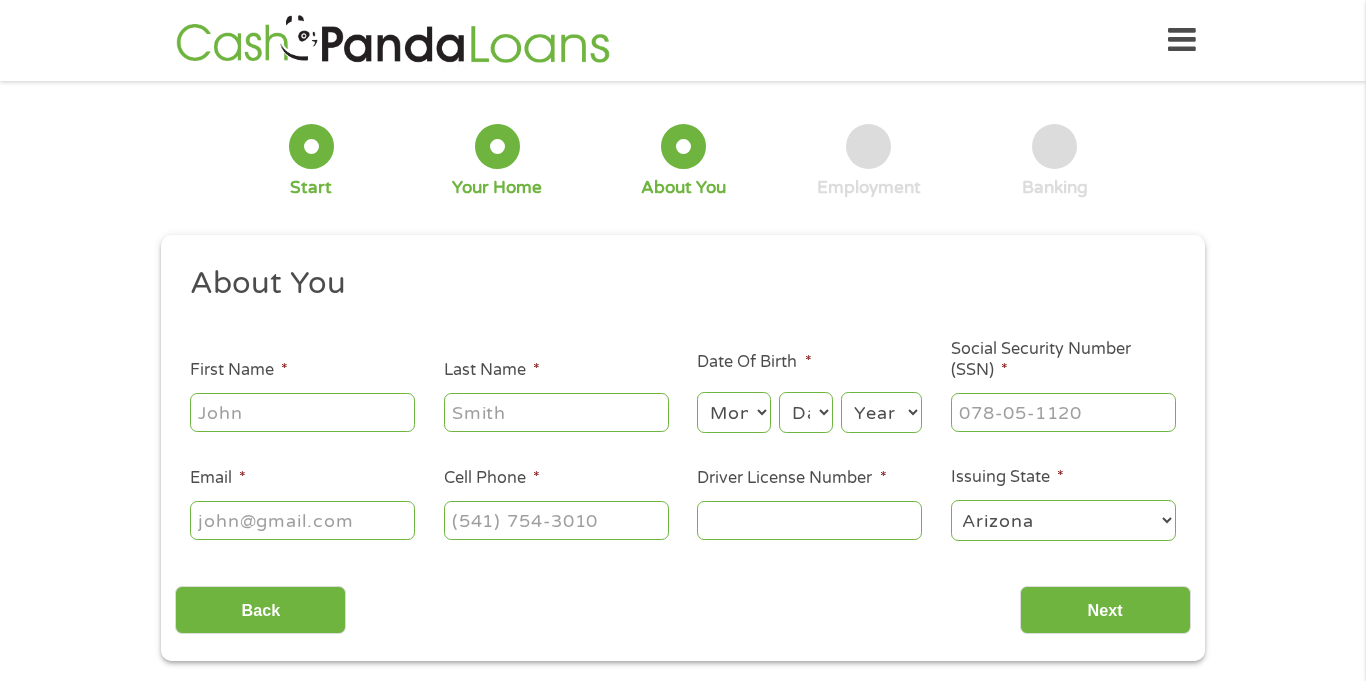 click on "First Name *" at bounding box center [302, 412] 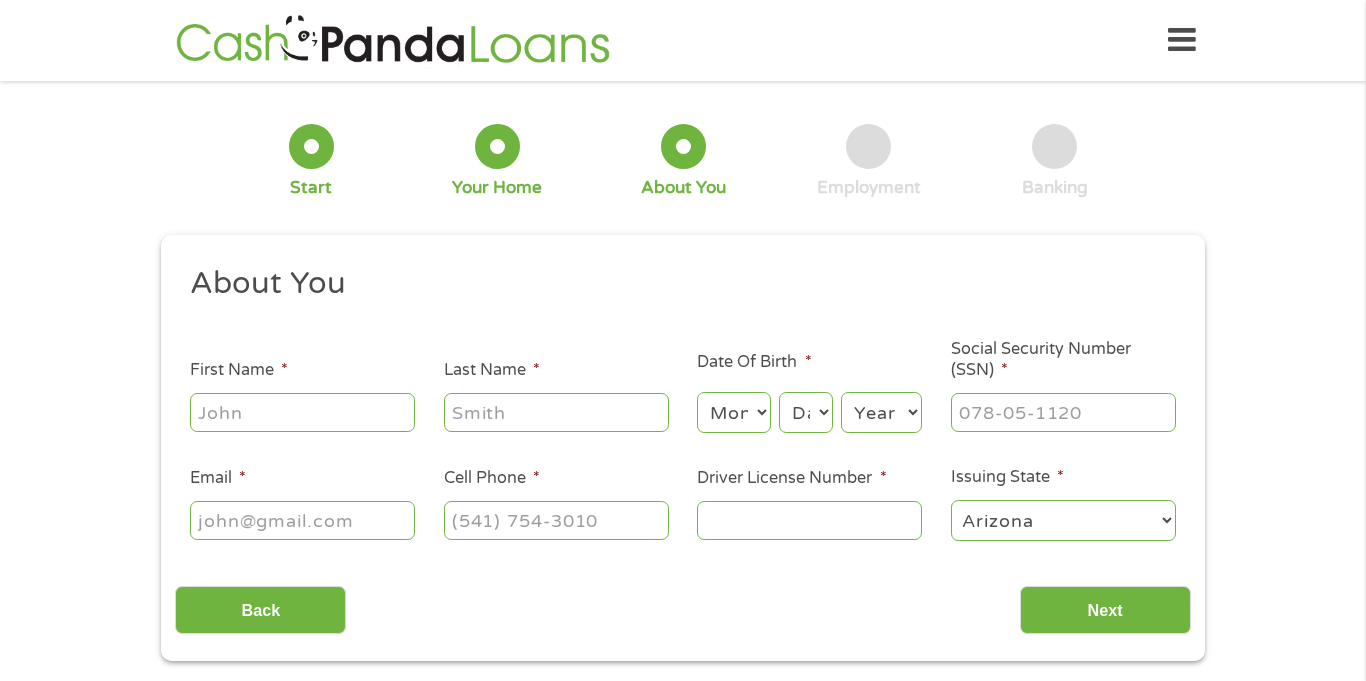 type on "[FIRST]" 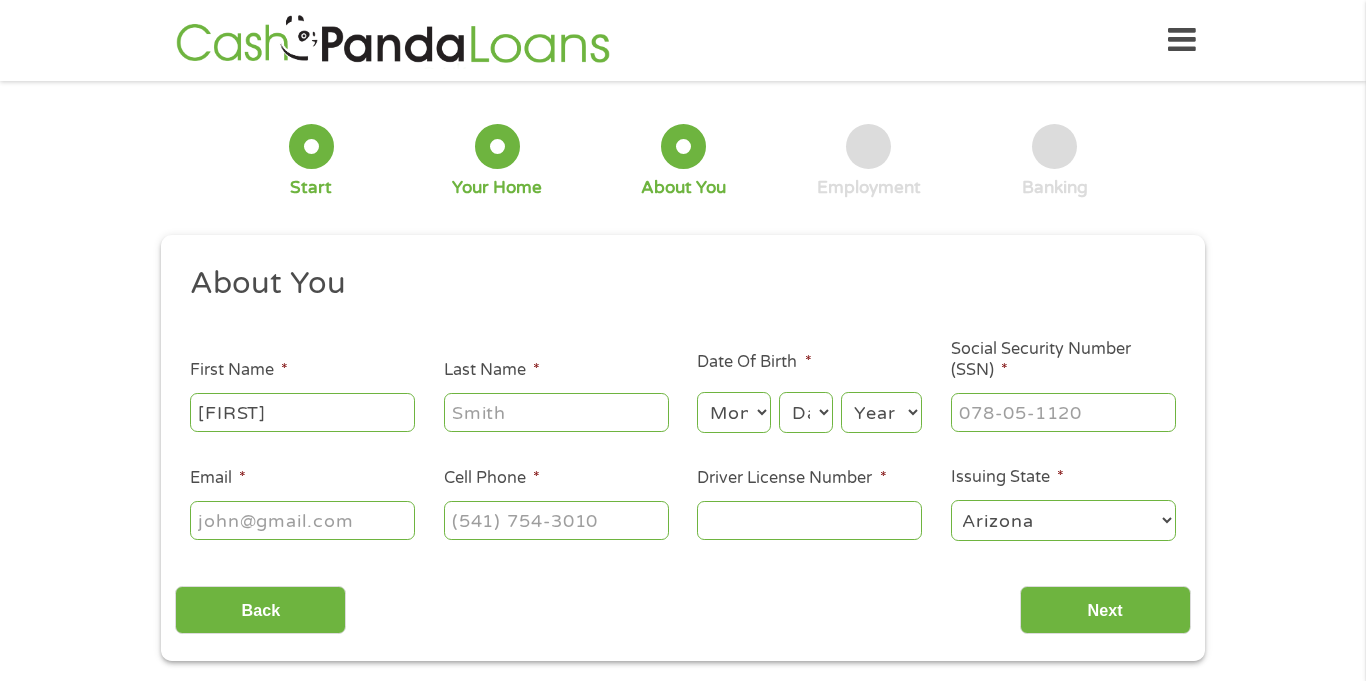 type on "[LOCATION_TYPE]" 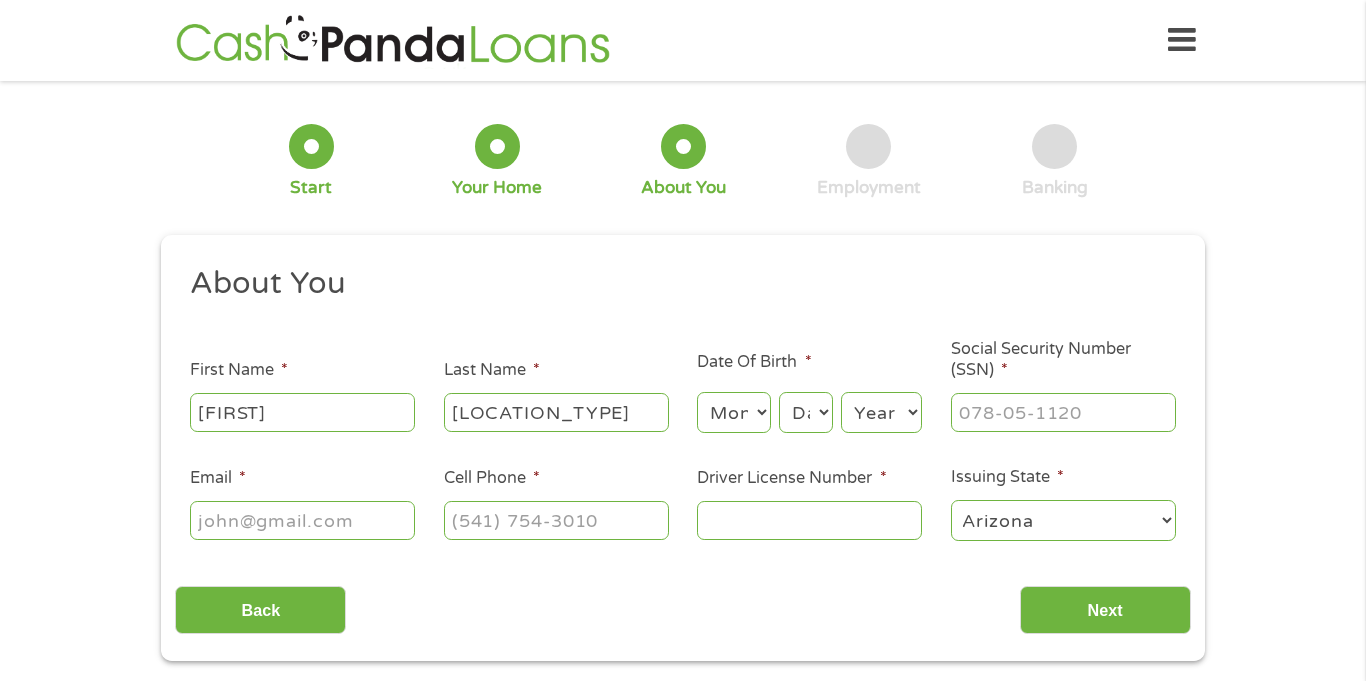 type on "[USERNAME]@example.com" 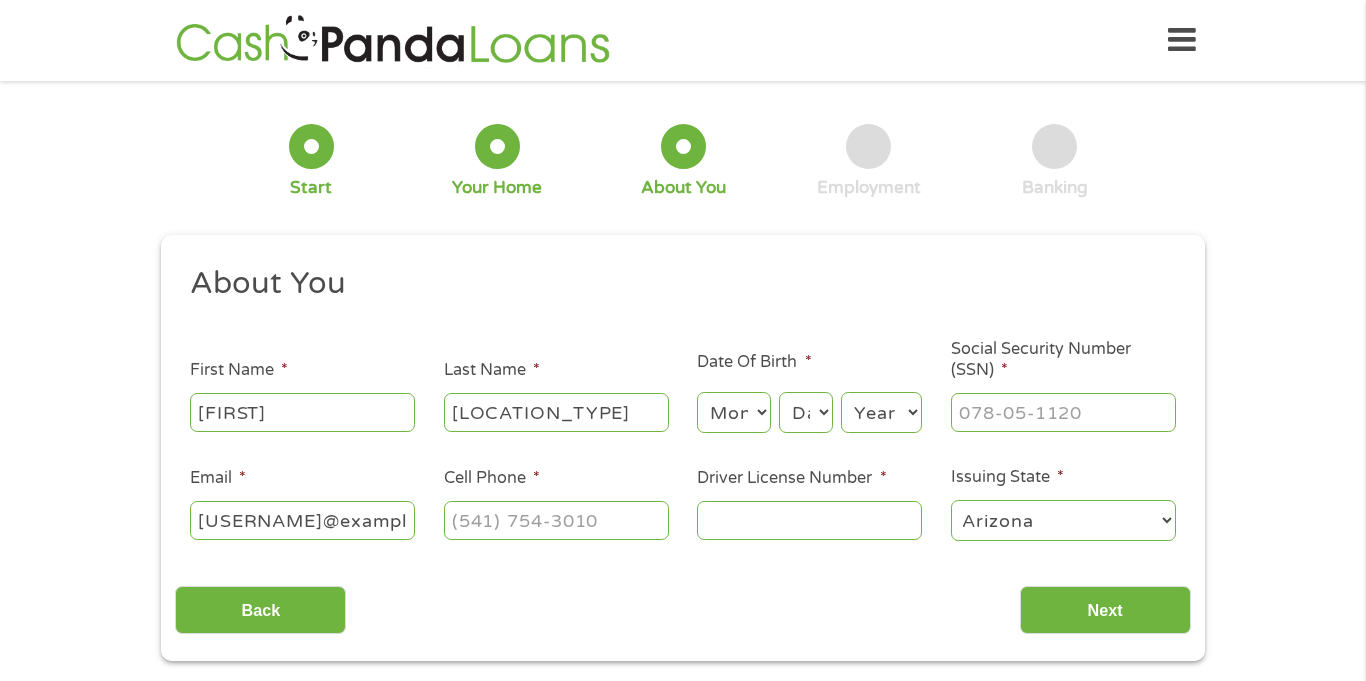 type on "[PHONE]" 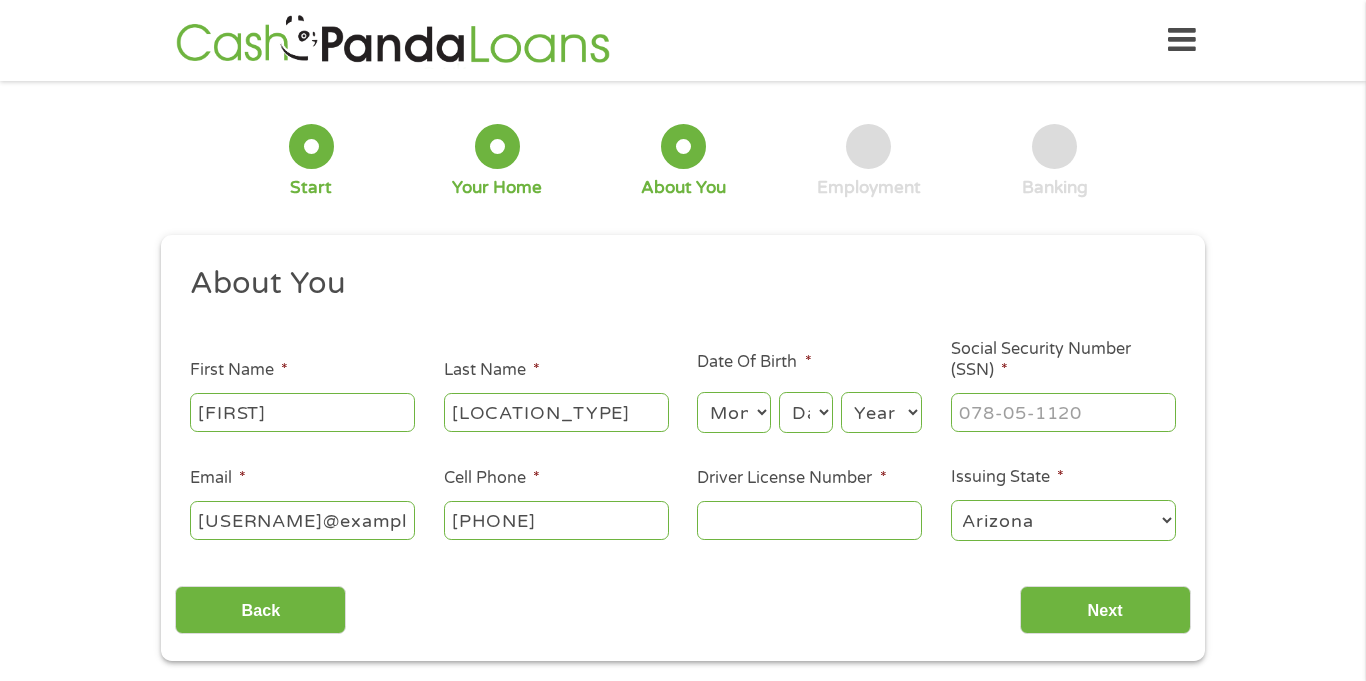 click on "Month 1 2 3 4 5 6 7 8 9 10 11 12" at bounding box center (733, 412) 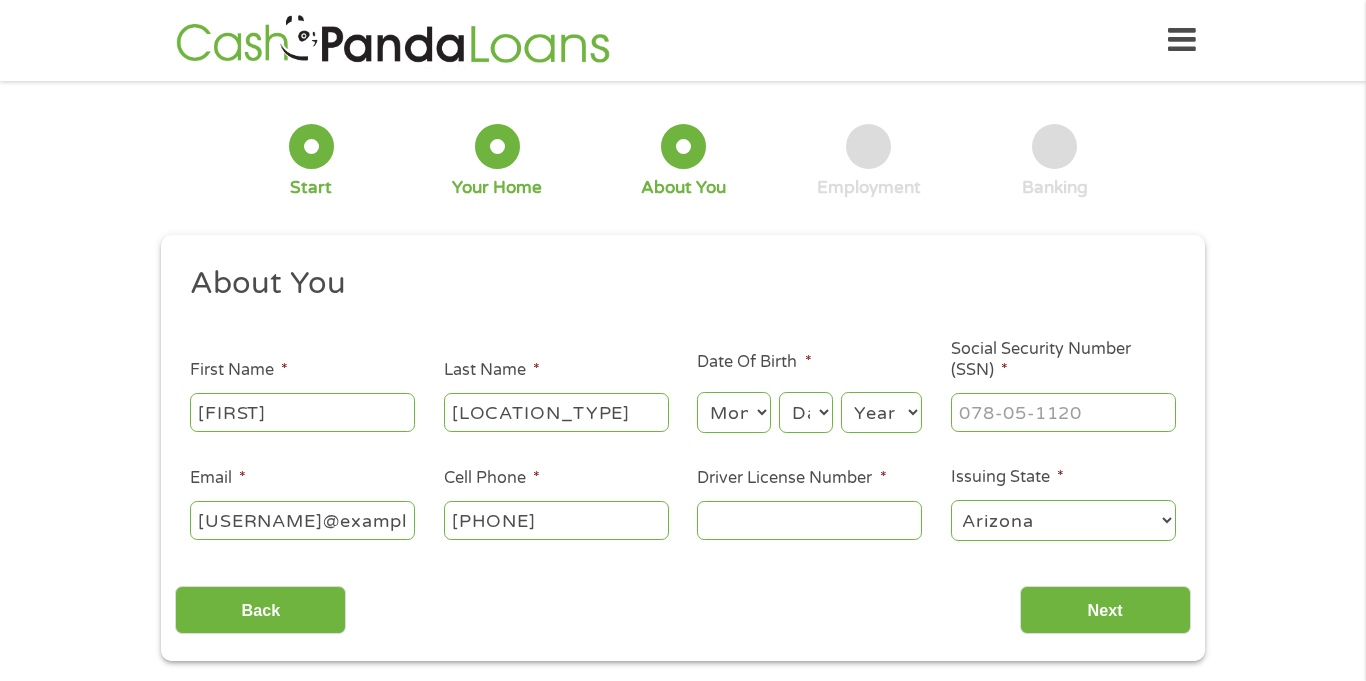 select on "12" 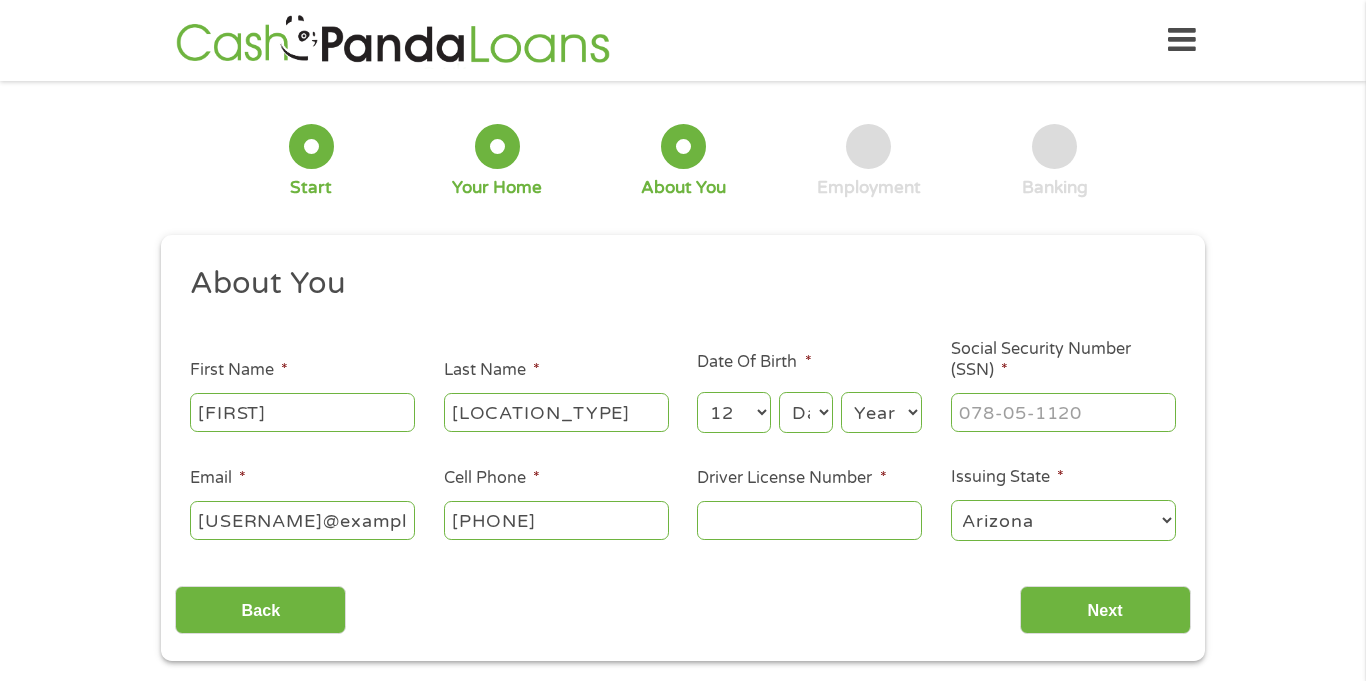 click on "Month 1 2 3 4 5 6 7 8 9 10 11 12" at bounding box center [733, 412] 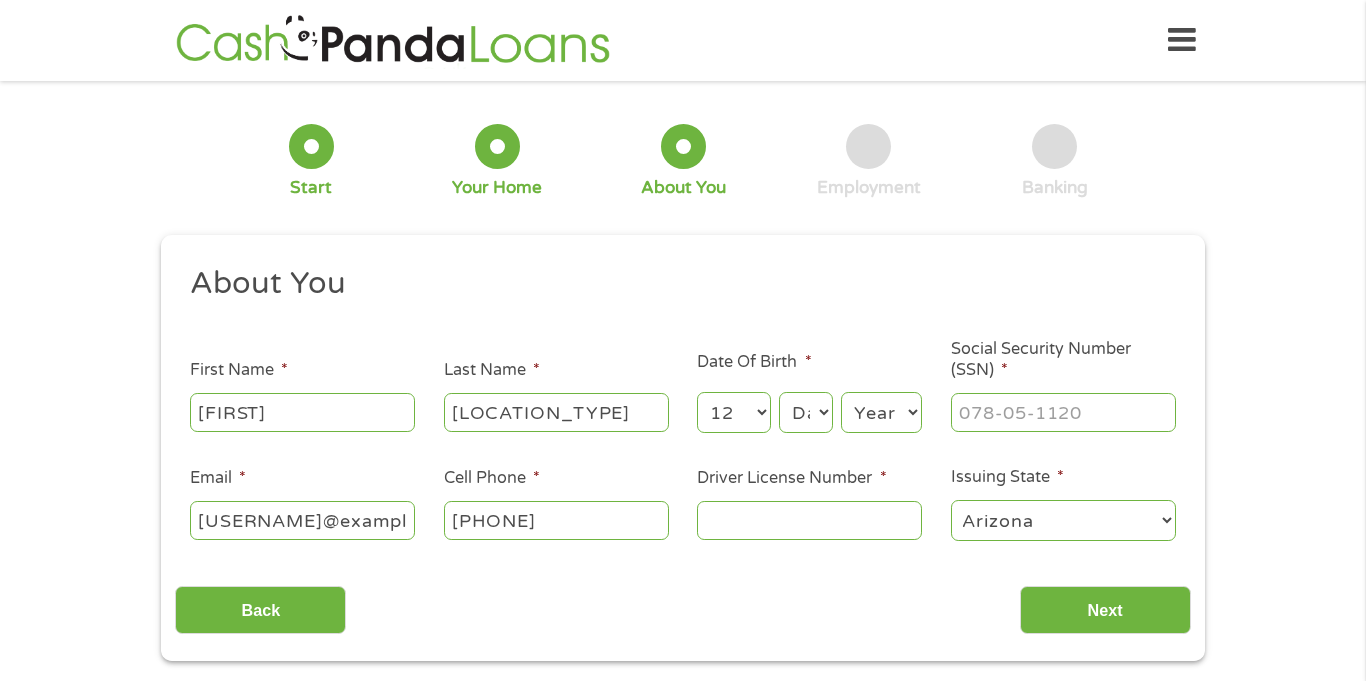 select on "19" 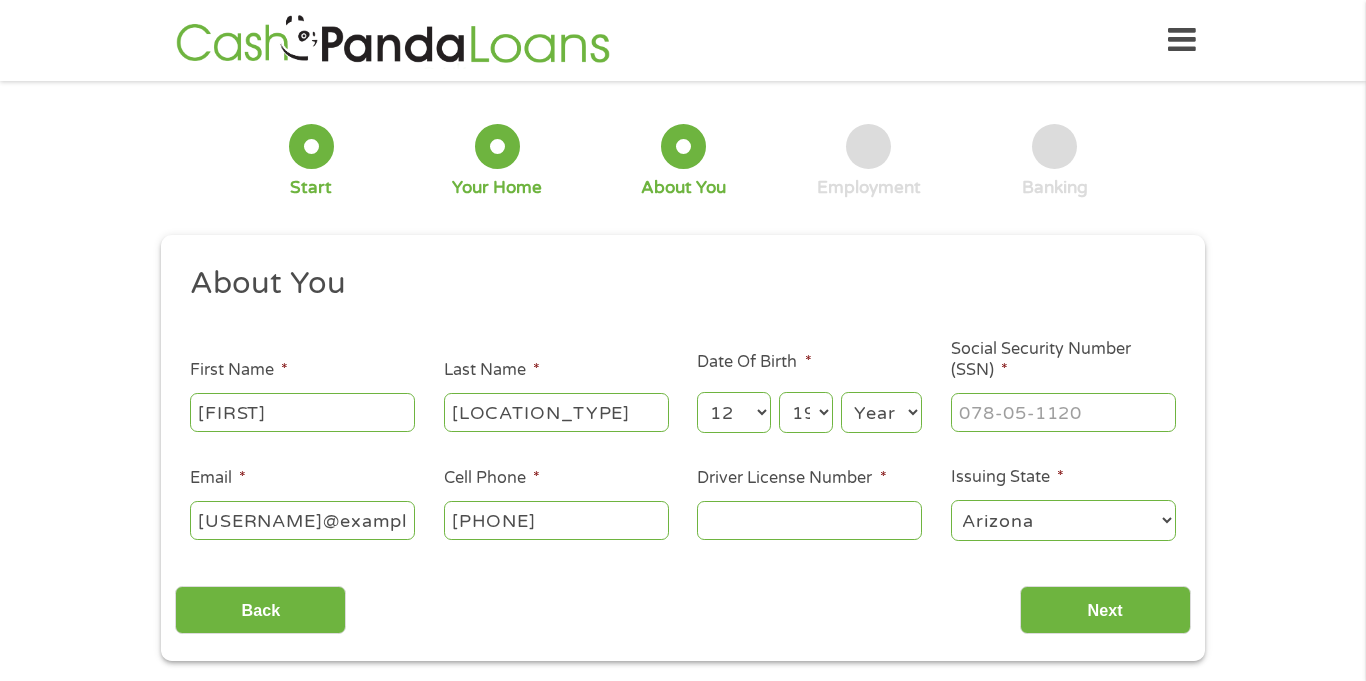 click on "Day 1 2 3 4 5 6 7 8 9 10 11 12 13 14 15 16 17 18 19 20 21 22 23 24 25 26 27 28 29 30 31" at bounding box center [806, 412] 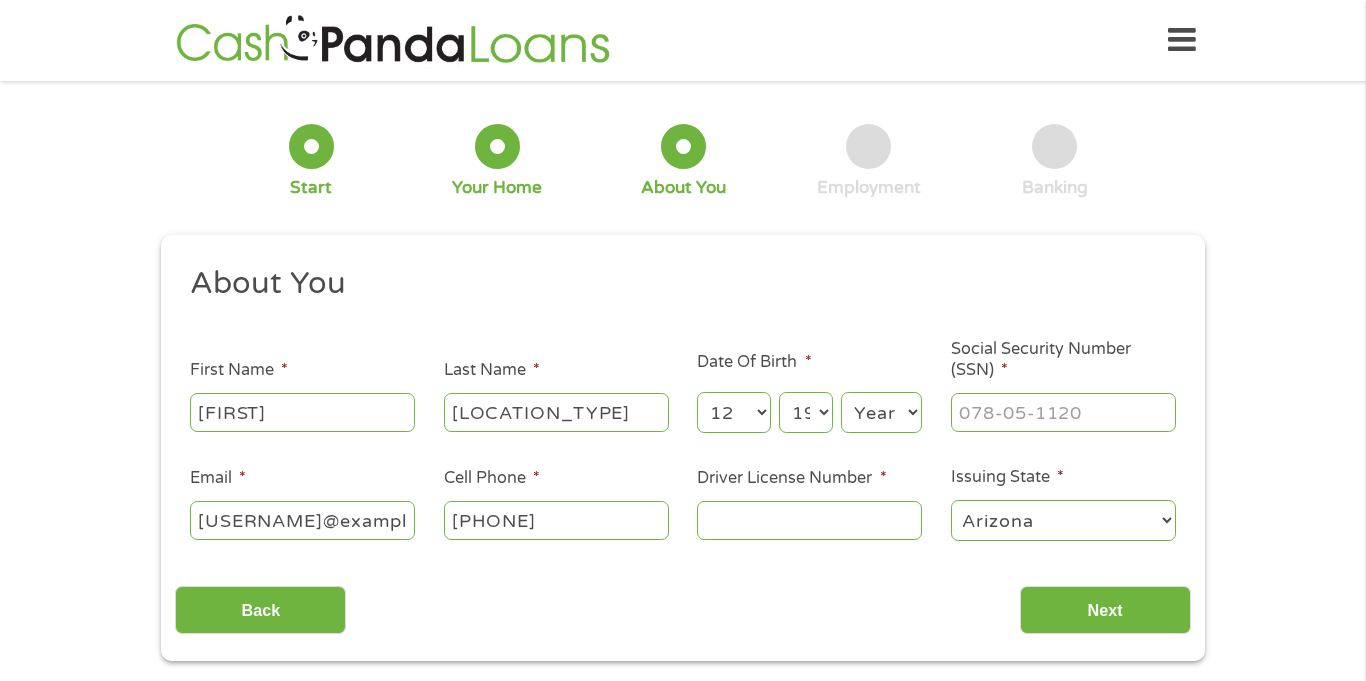 click on "Year 2007 2006 2005 2004 2003 2002 2001 2000 1999 1998 1997 1996 1995 1994 1993 1992 1991 1990 1989 1988 1987 1986 1985 1984 1983 1982 1981 1980 1979 1978 1977 1976 1975 1974 1973 1972 1971 1970 1969 1968 1967 1966 1965 1964 1963 1962 1961 1960 1959 1958 1957 1956 1955 1954 1953 1952 1951 1950 1949 1948 1947 1946 1945 1944 1943 1942 1941 1940 1939 1938 1937 1936 1935 1934 1933 1932 1931 1930 1929 1928 1927 1926 1925 1924 1923 1922 1921 1920" at bounding box center [881, 412] 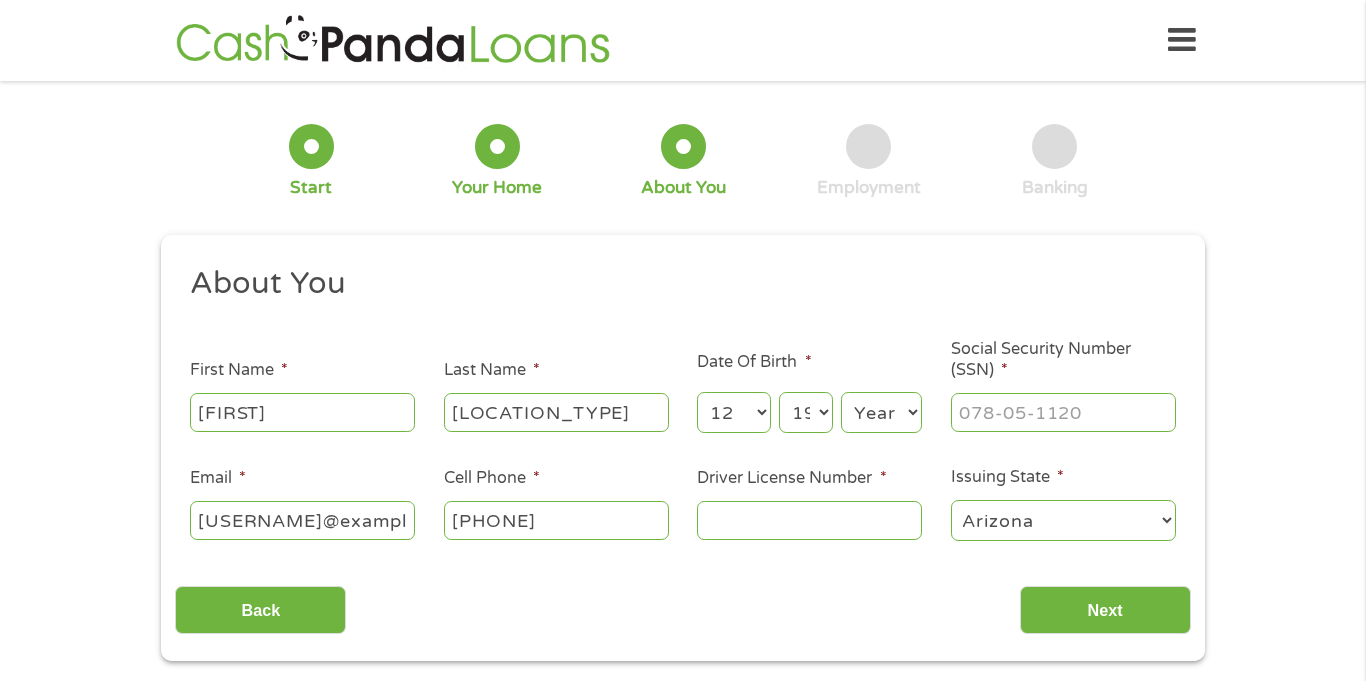 select on "1961" 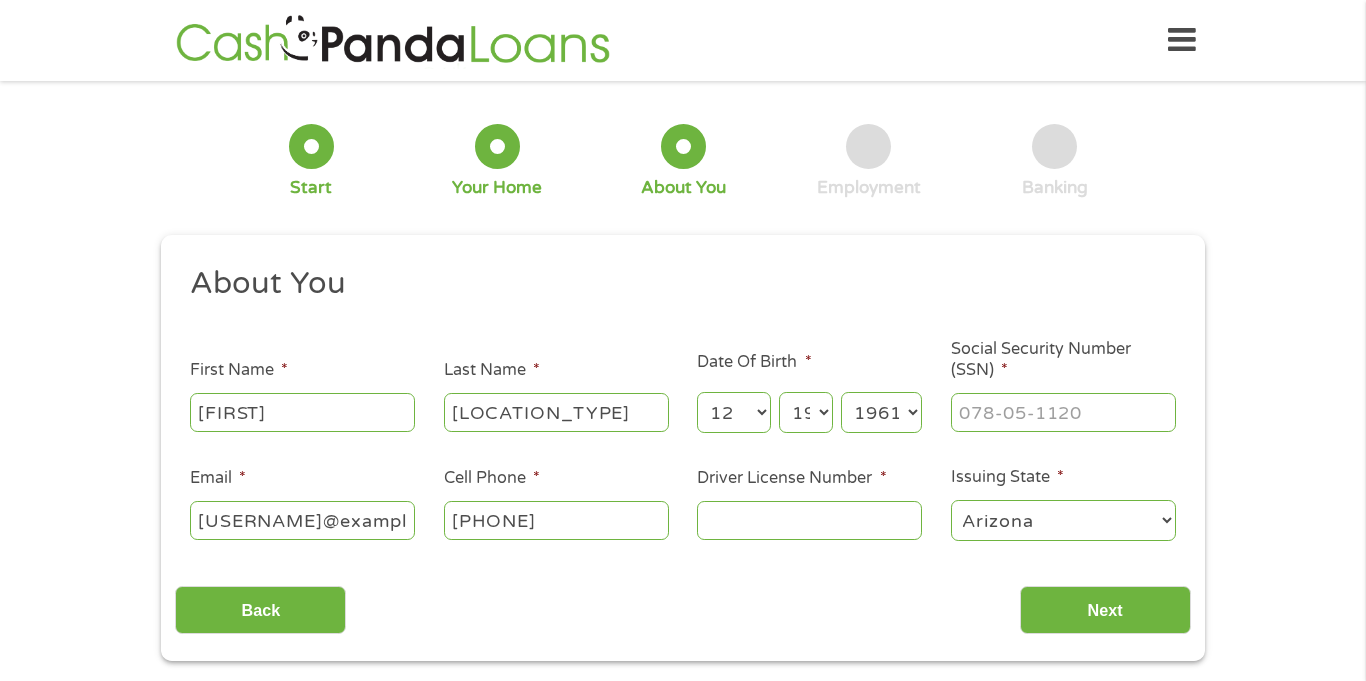 click on "Year 2007 2006 2005 2004 2003 2002 2001 2000 1999 1998 1997 1996 1995 1994 1993 1992 1991 1990 1989 1988 1987 1986 1985 1984 1983 1982 1981 1980 1979 1978 1977 1976 1975 1974 1973 1972 1971 1970 1969 1968 1967 1966 1965 1964 1963 1962 1961 1960 1959 1958 1957 1956 1955 1954 1953 1952 1951 1950 1949 1948 1947 1946 1945 1944 1943 1942 1941 1940 1939 1938 1937 1936 1935 1934 1933 1932 1931 1930 1929 1928 1927 1926 1925 1924 1923 1922 1921 1920" at bounding box center [881, 412] 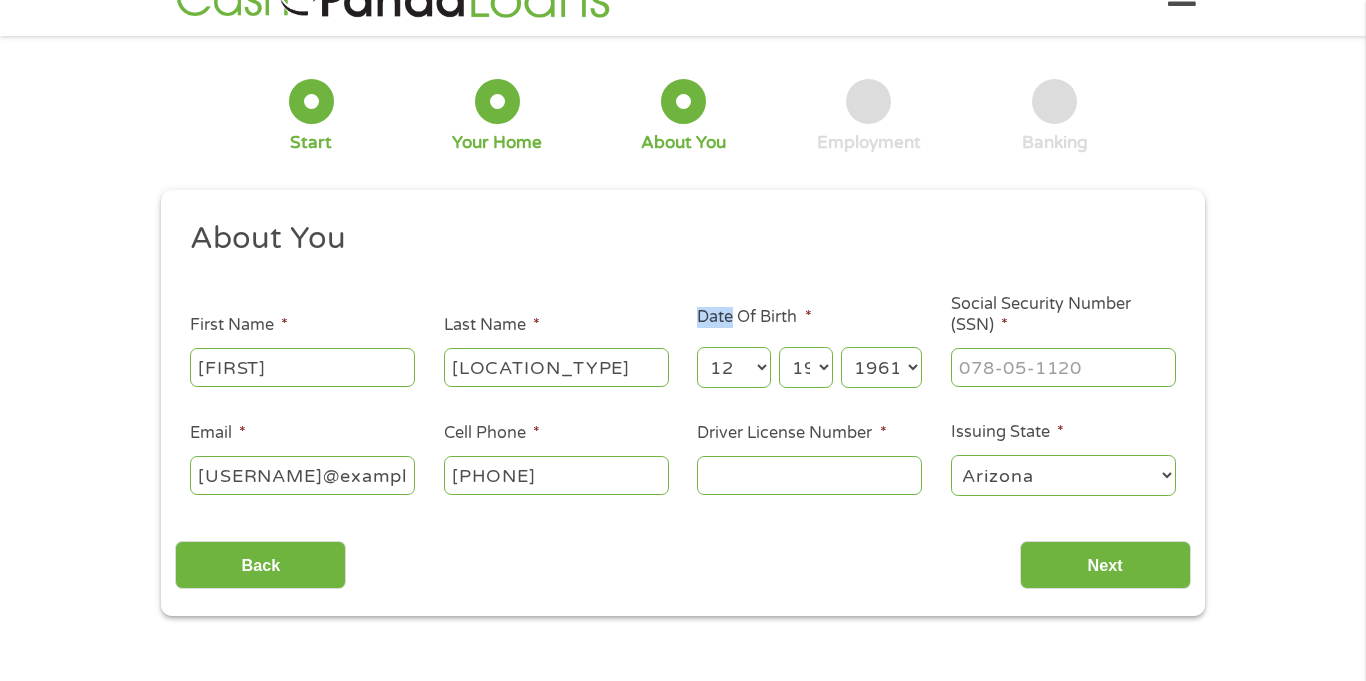 scroll, scrollTop: 58, scrollLeft: 0, axis: vertical 